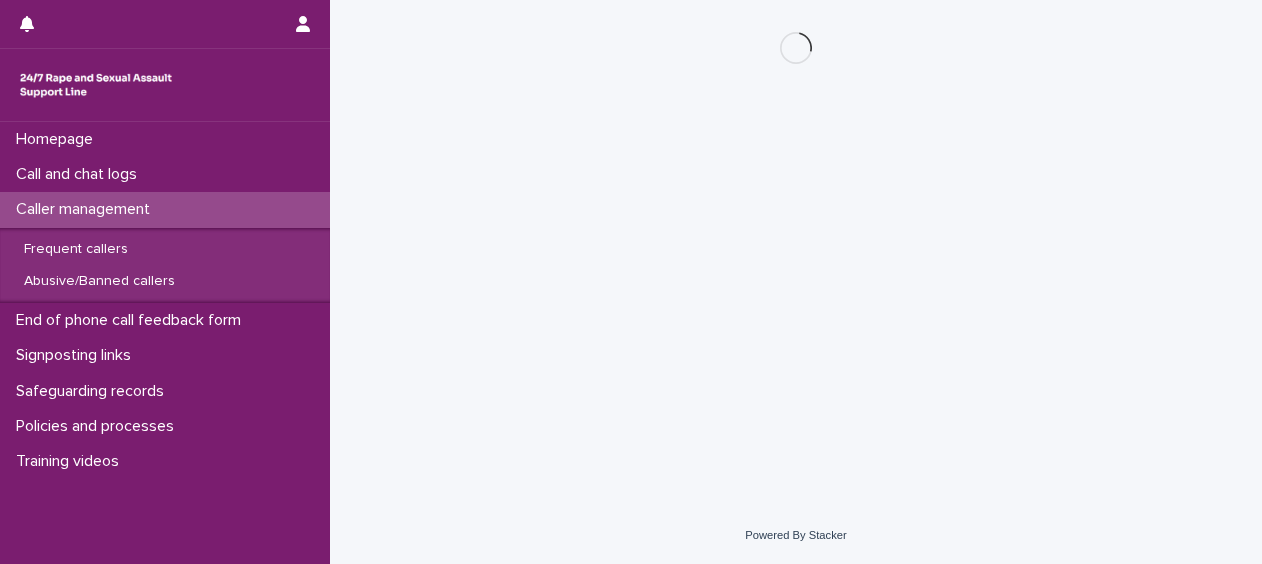 scroll, scrollTop: 0, scrollLeft: 0, axis: both 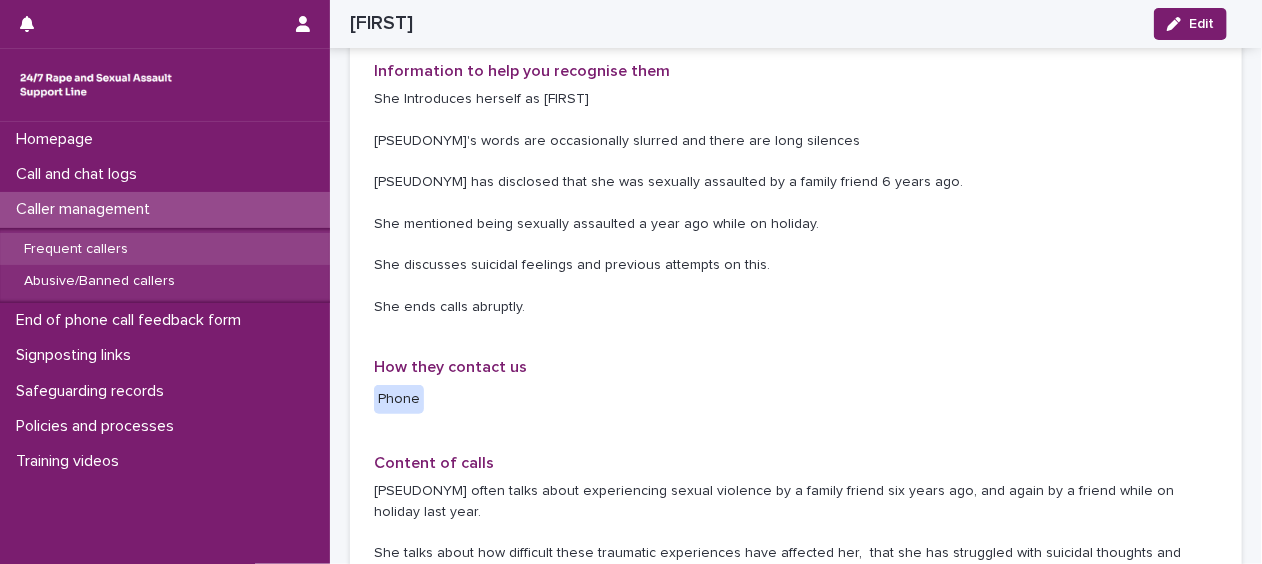 click on "Frequent callers" at bounding box center [76, 249] 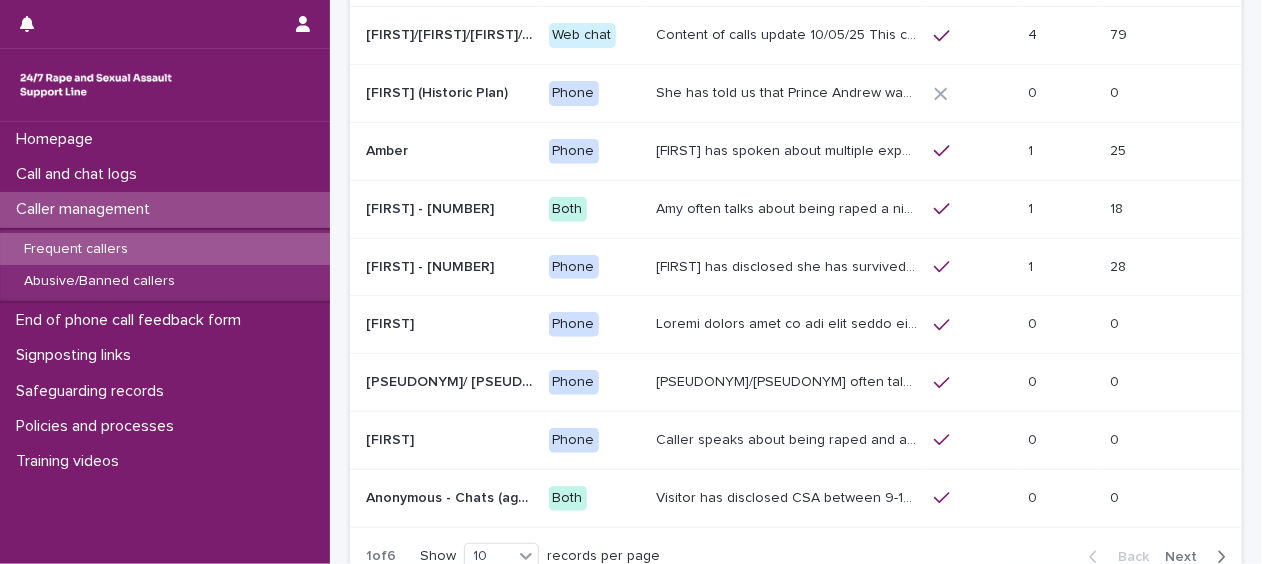 scroll, scrollTop: 264, scrollLeft: 0, axis: vertical 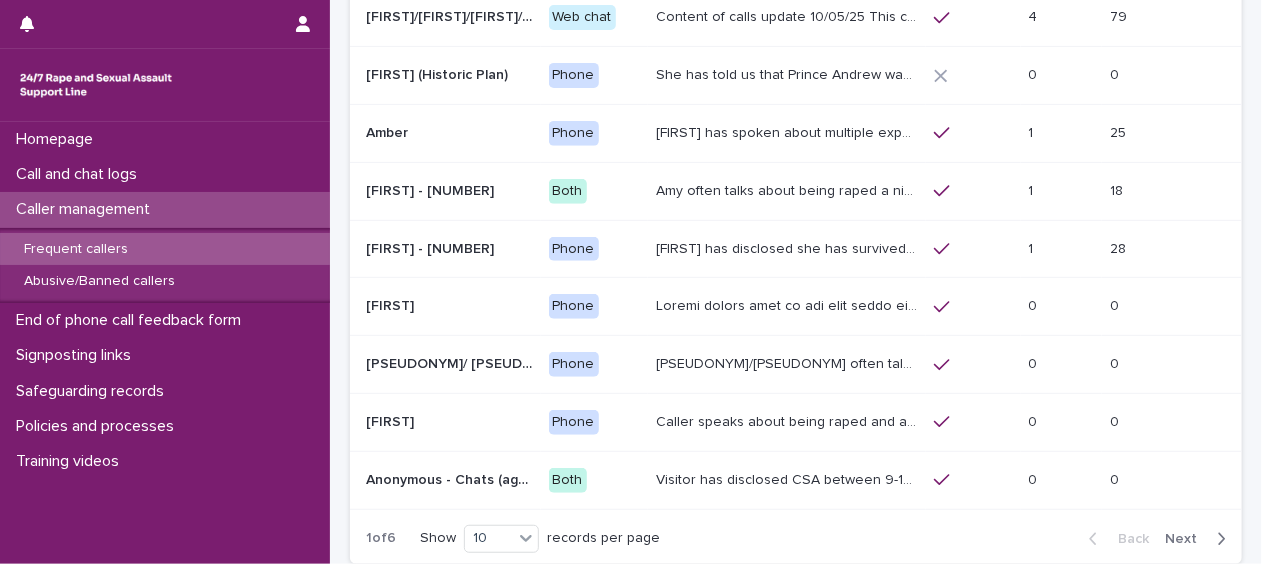 click on "Next" at bounding box center (1187, 539) 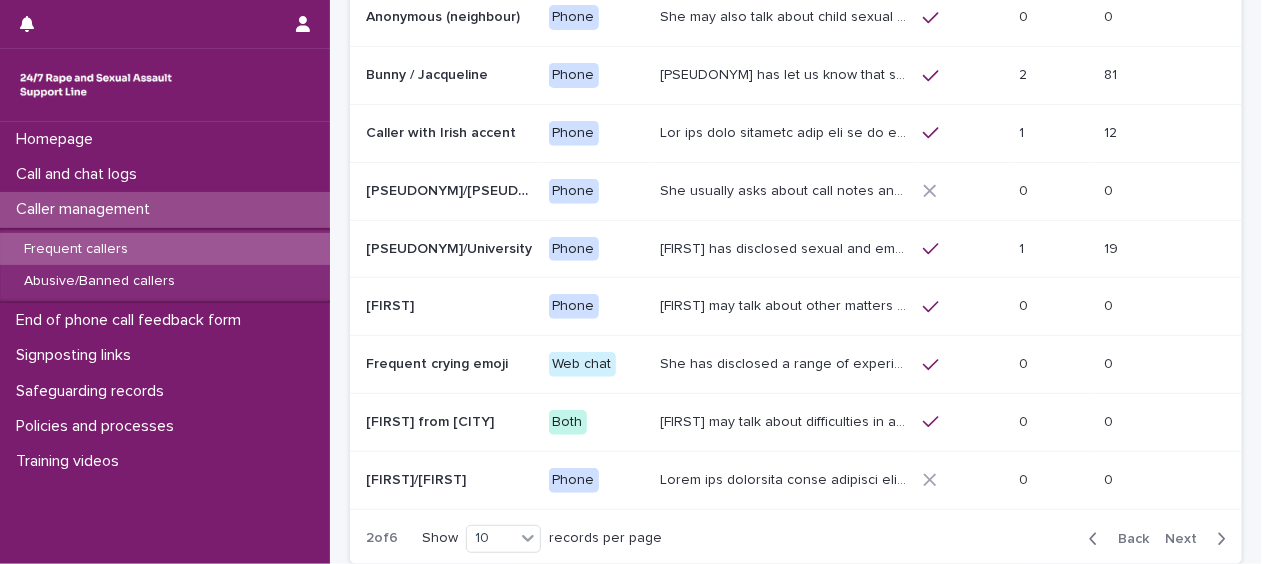 click on "Next" at bounding box center [1187, 539] 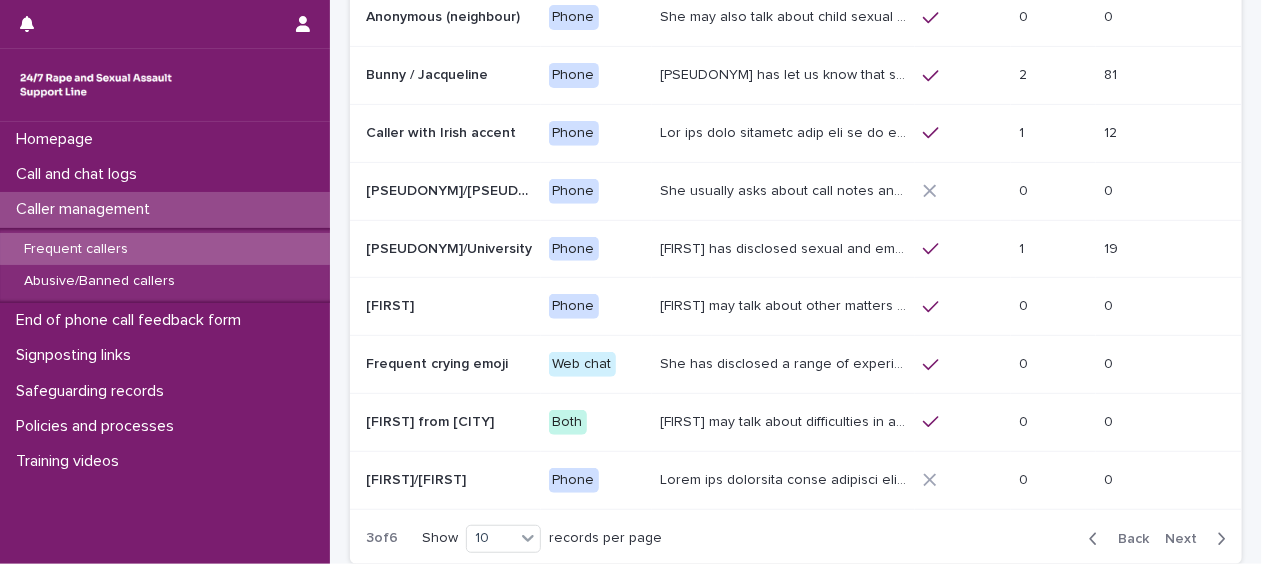scroll, scrollTop: 258, scrollLeft: 0, axis: vertical 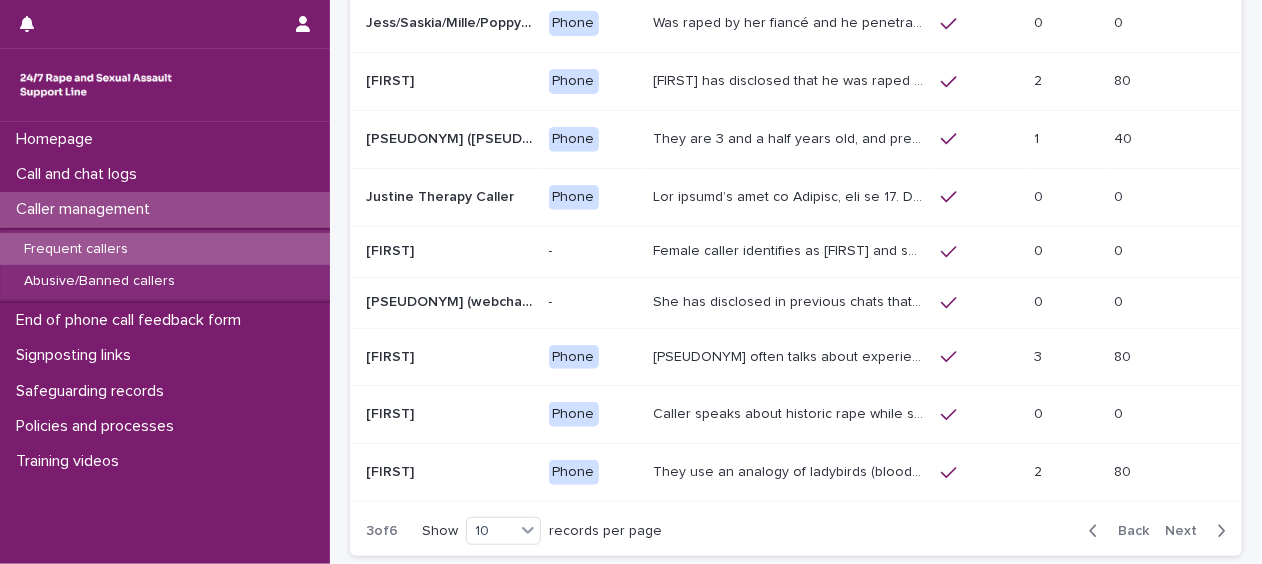 click on "Next" at bounding box center (1199, 531) 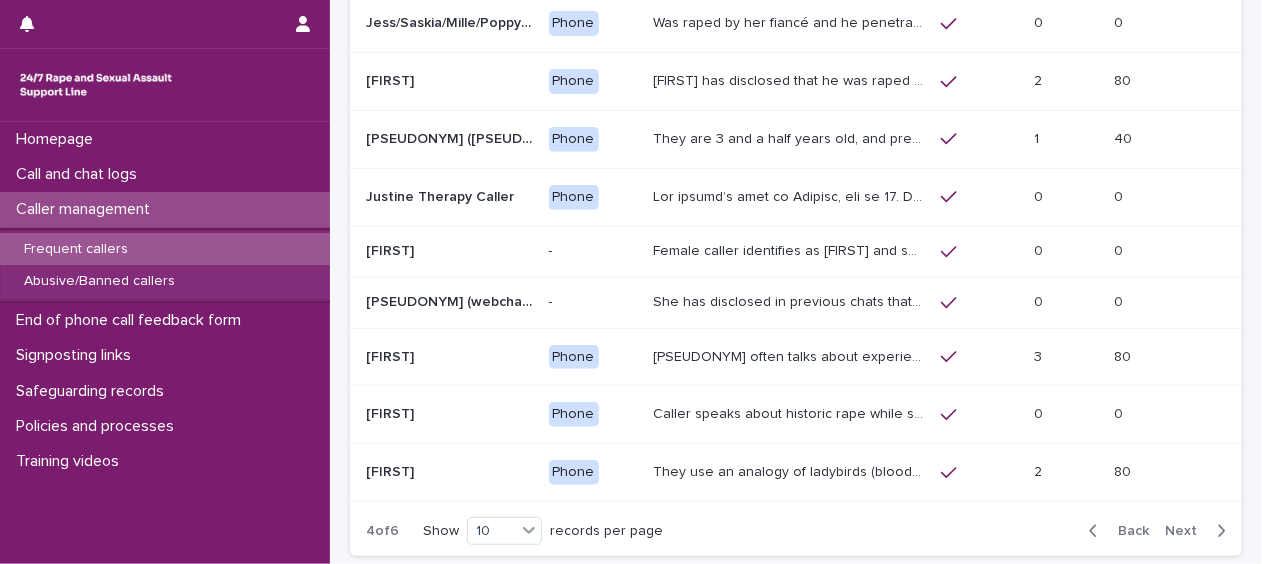 scroll, scrollTop: 264, scrollLeft: 0, axis: vertical 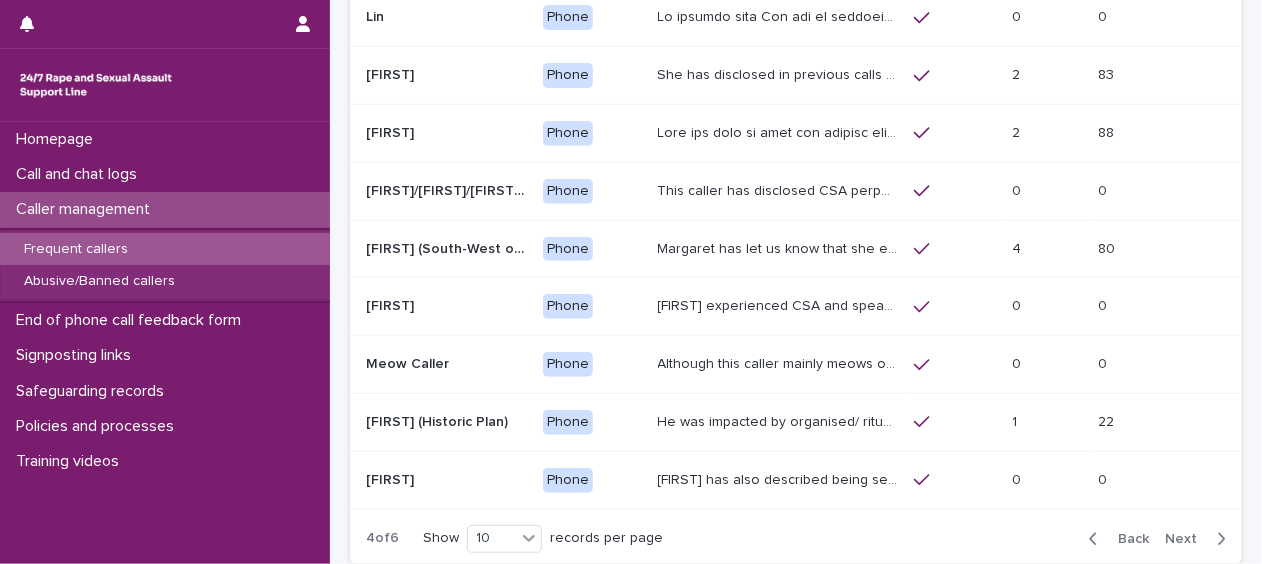 click on "Next" at bounding box center [1187, 539] 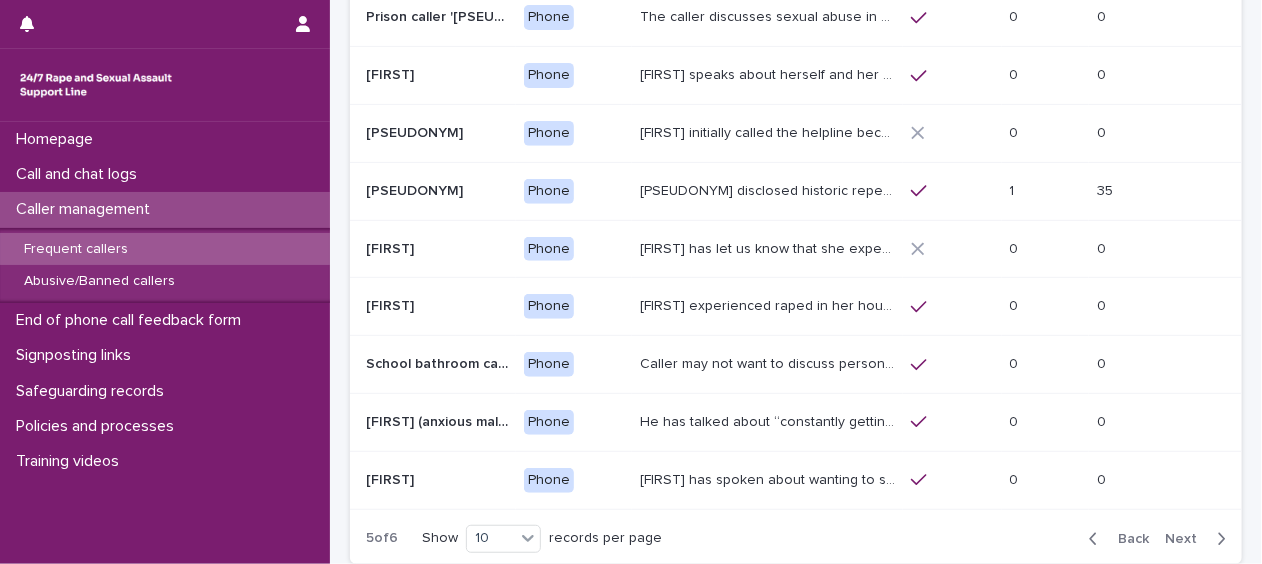 click on "Next" at bounding box center [1187, 539] 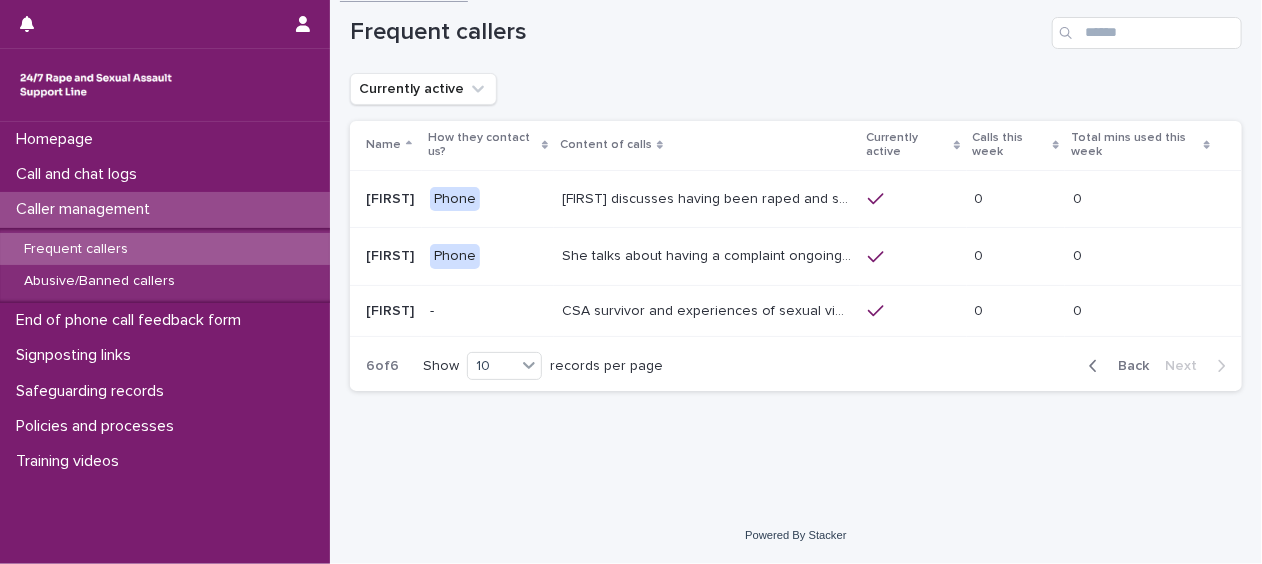 scroll, scrollTop: 24, scrollLeft: 0, axis: vertical 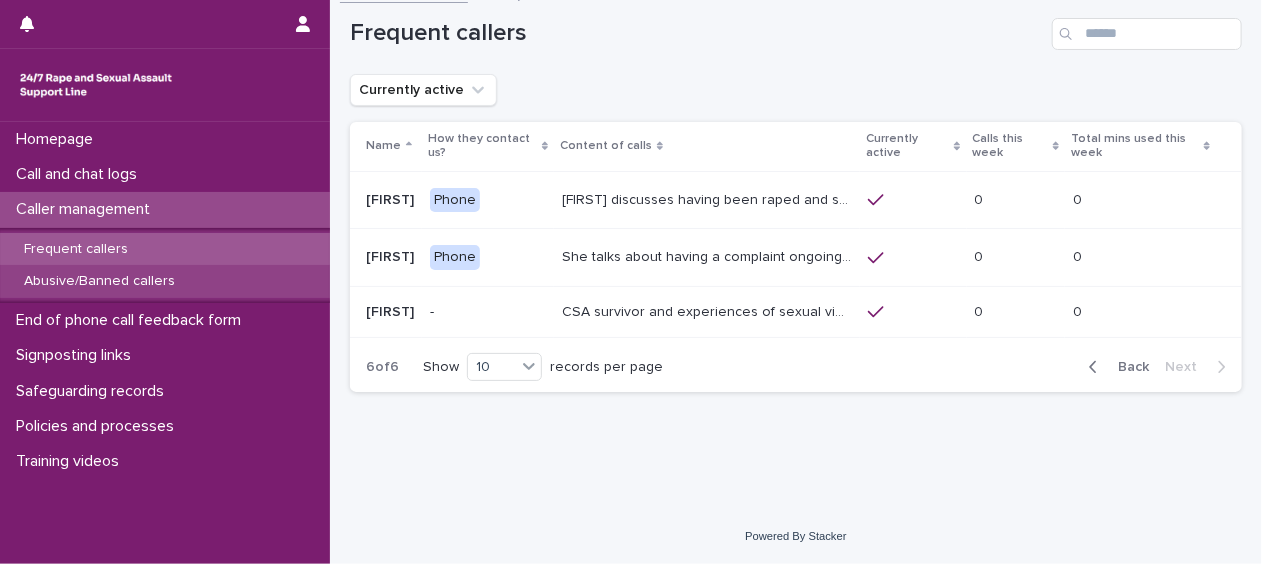 click on "Abusive/Banned callers" at bounding box center (99, 281) 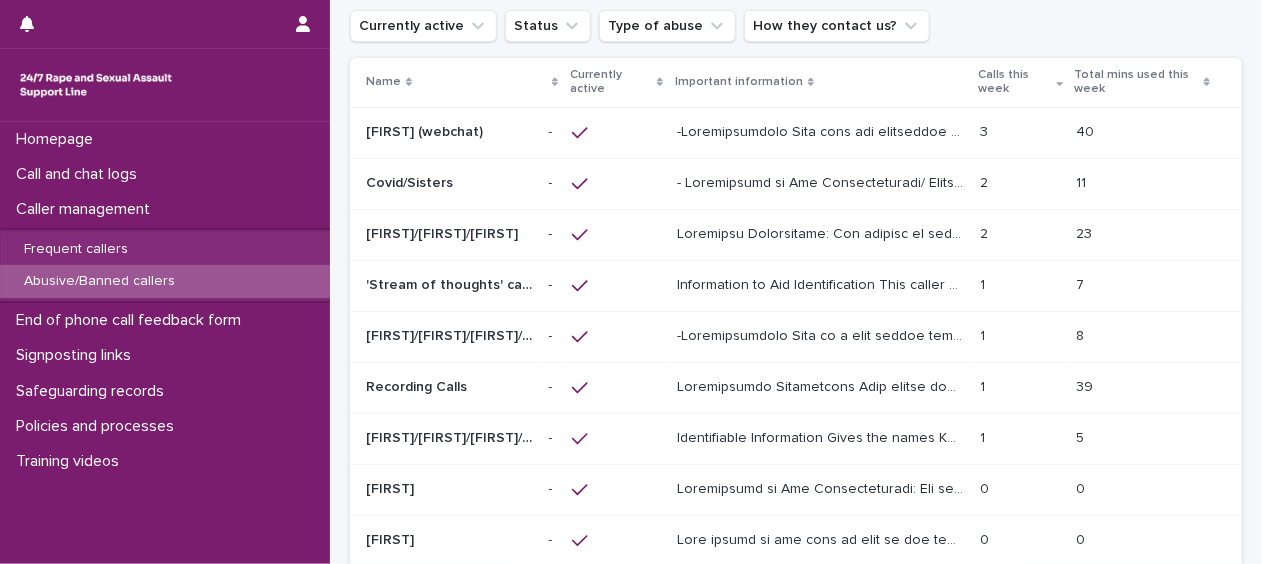 scroll, scrollTop: 86, scrollLeft: 0, axis: vertical 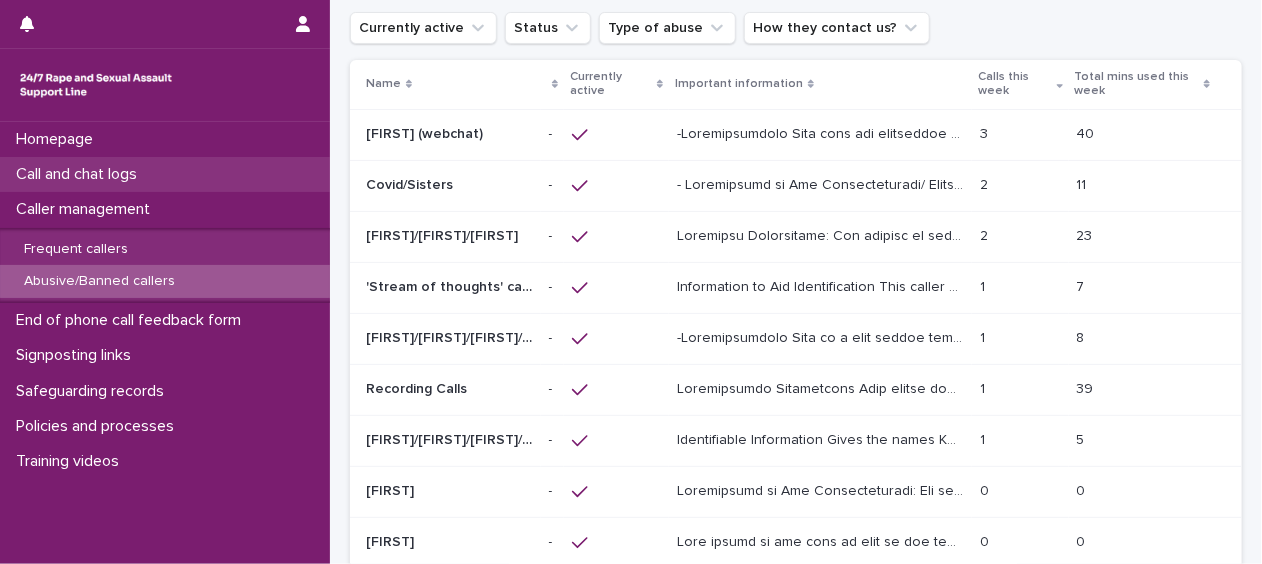 click on "Call and chat logs" at bounding box center (80, 174) 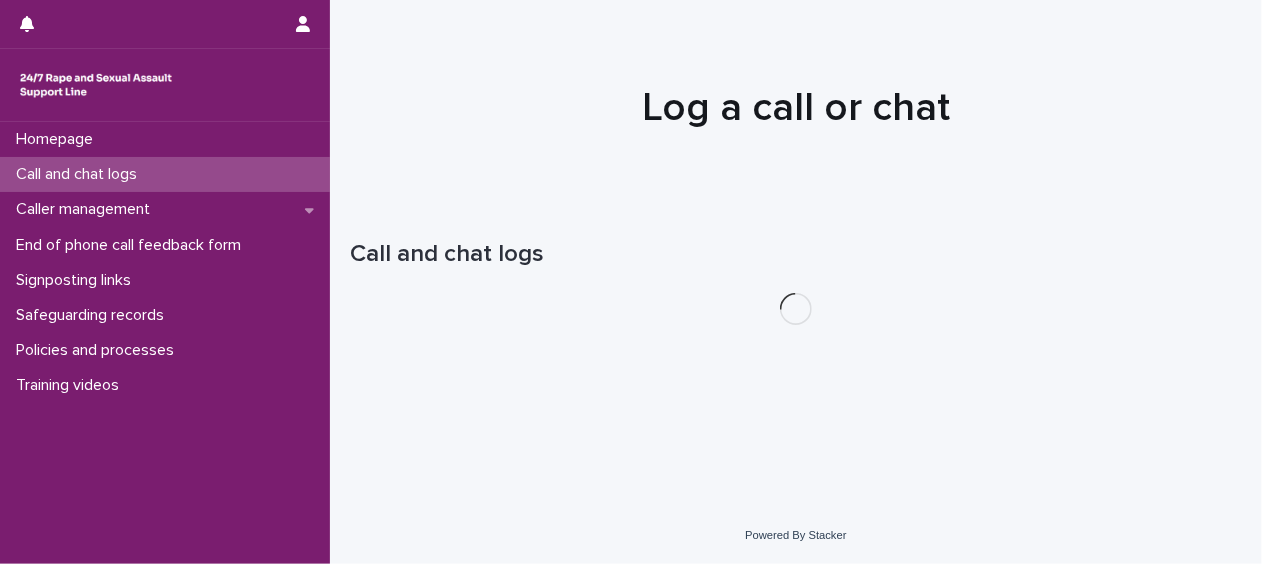 scroll, scrollTop: 0, scrollLeft: 0, axis: both 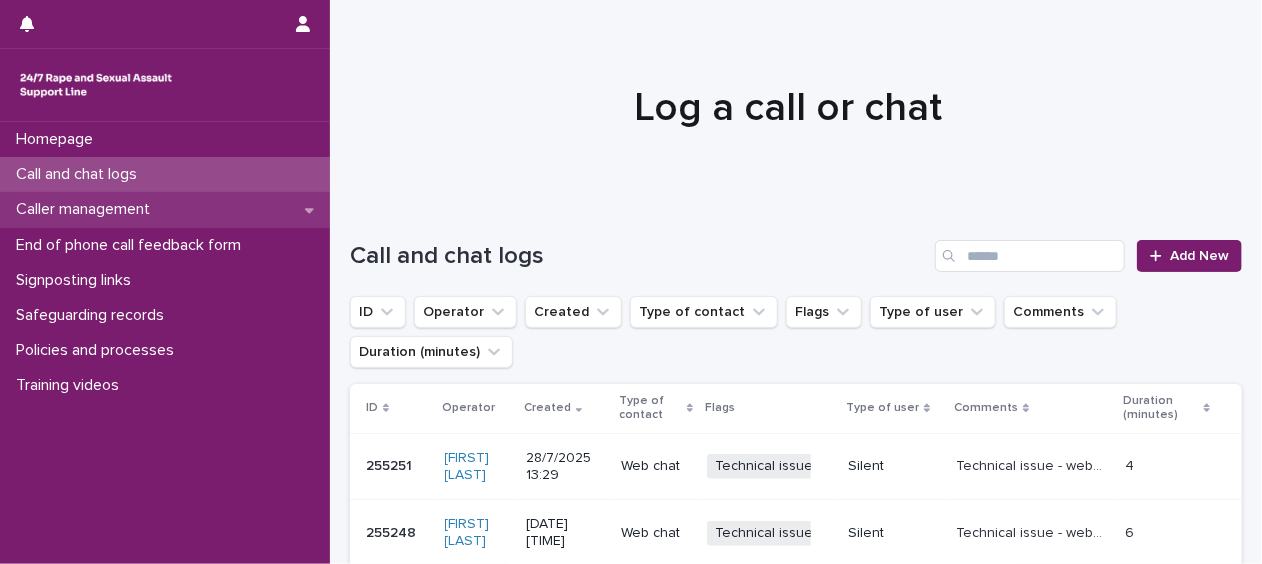 click on "Caller management" at bounding box center (87, 209) 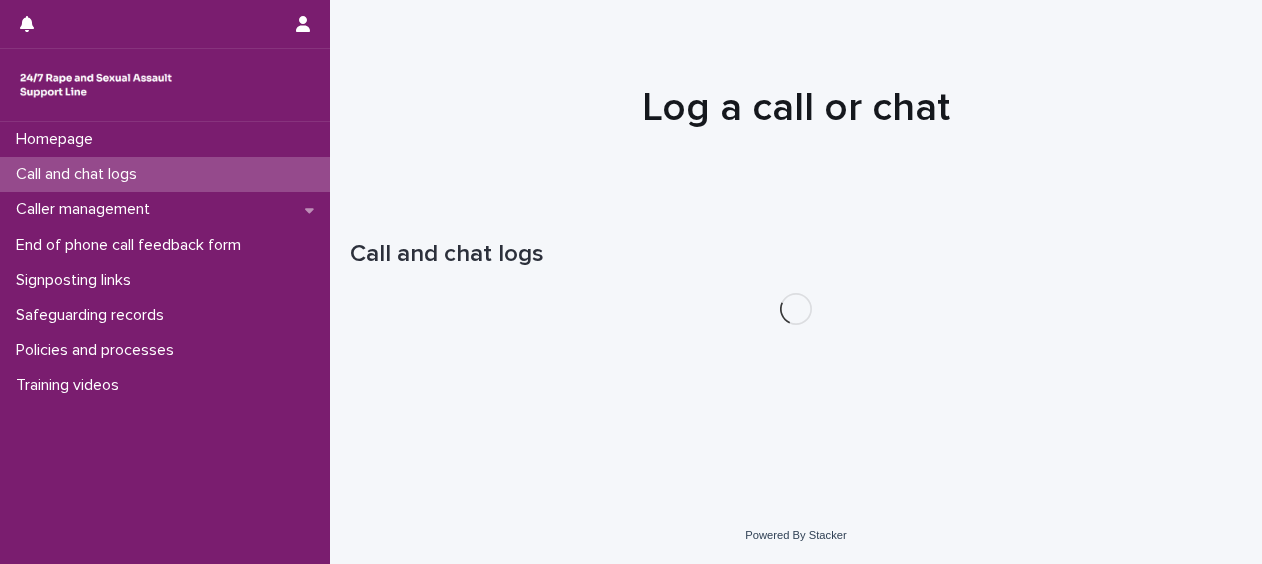 scroll, scrollTop: 0, scrollLeft: 0, axis: both 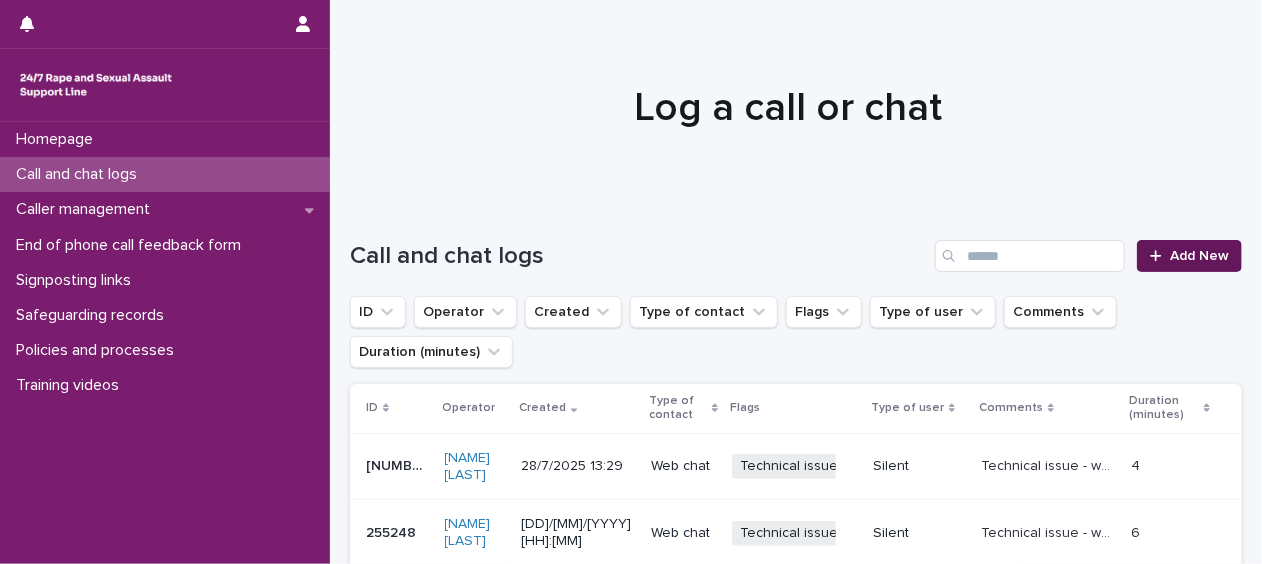 click on "Add New" at bounding box center [1189, 256] 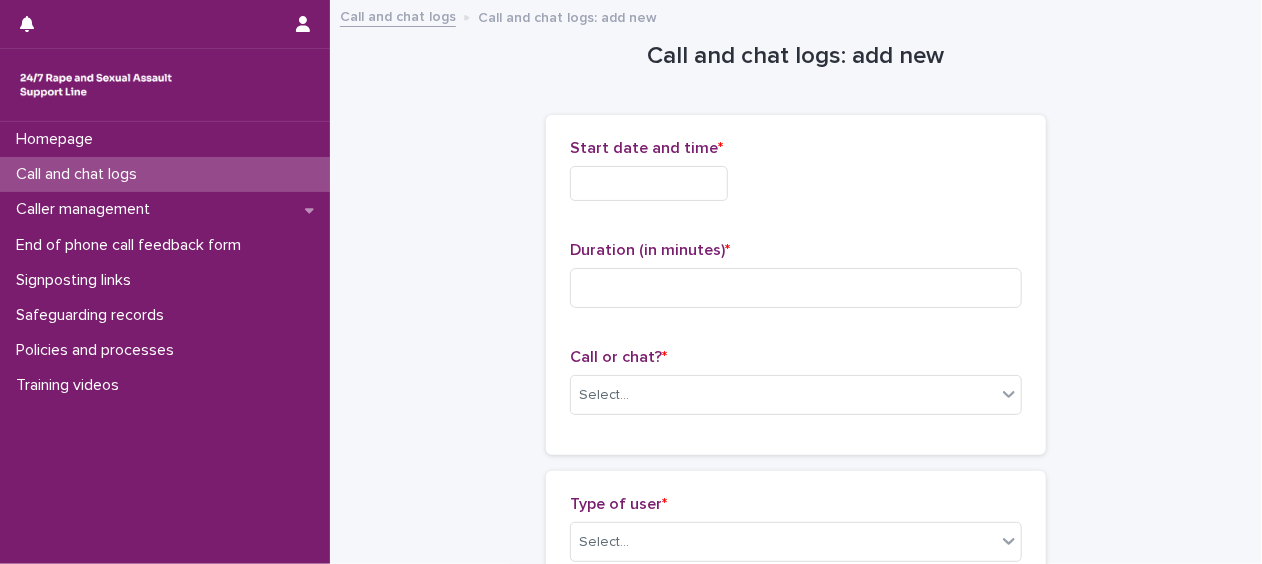 click at bounding box center (649, 183) 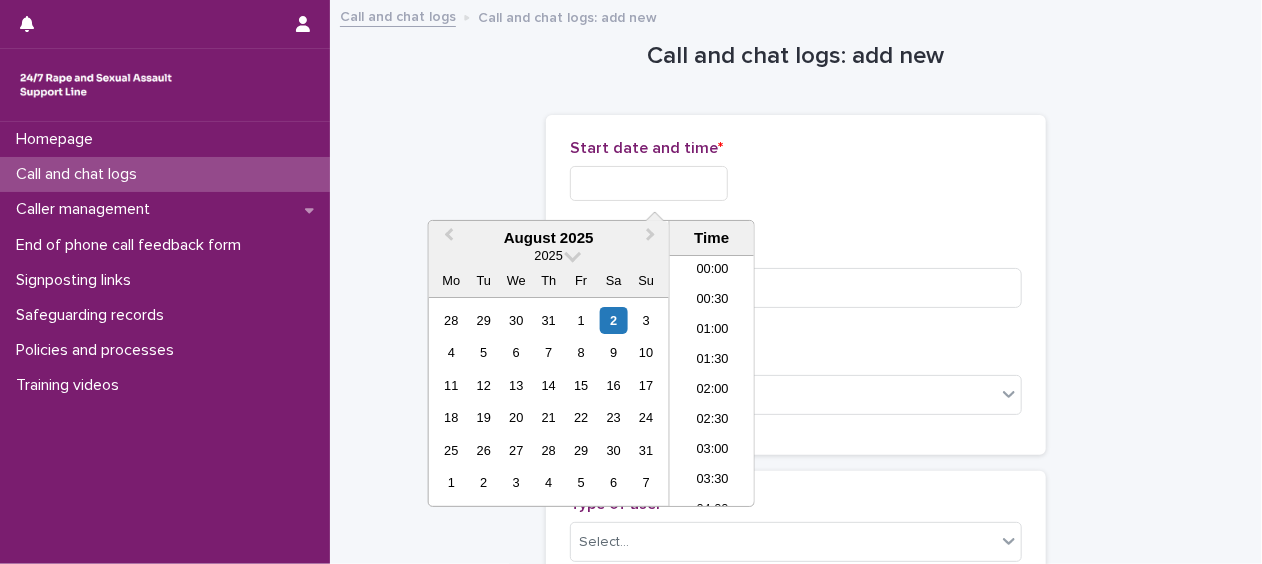 click at bounding box center [649, 183] 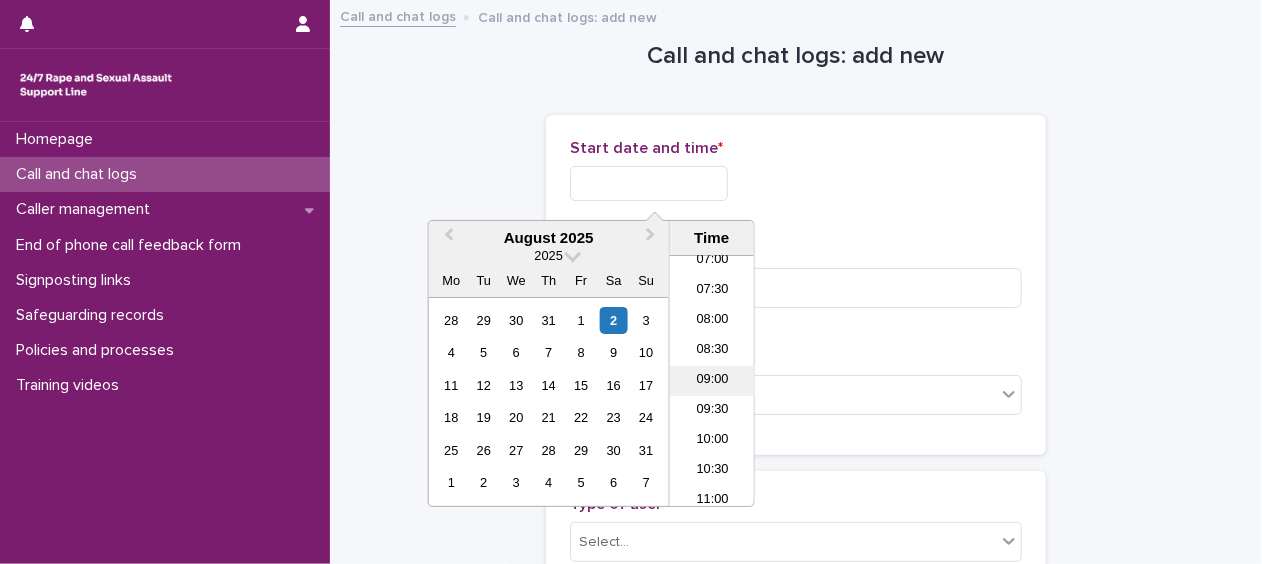 click on "09:00" at bounding box center [712, 381] 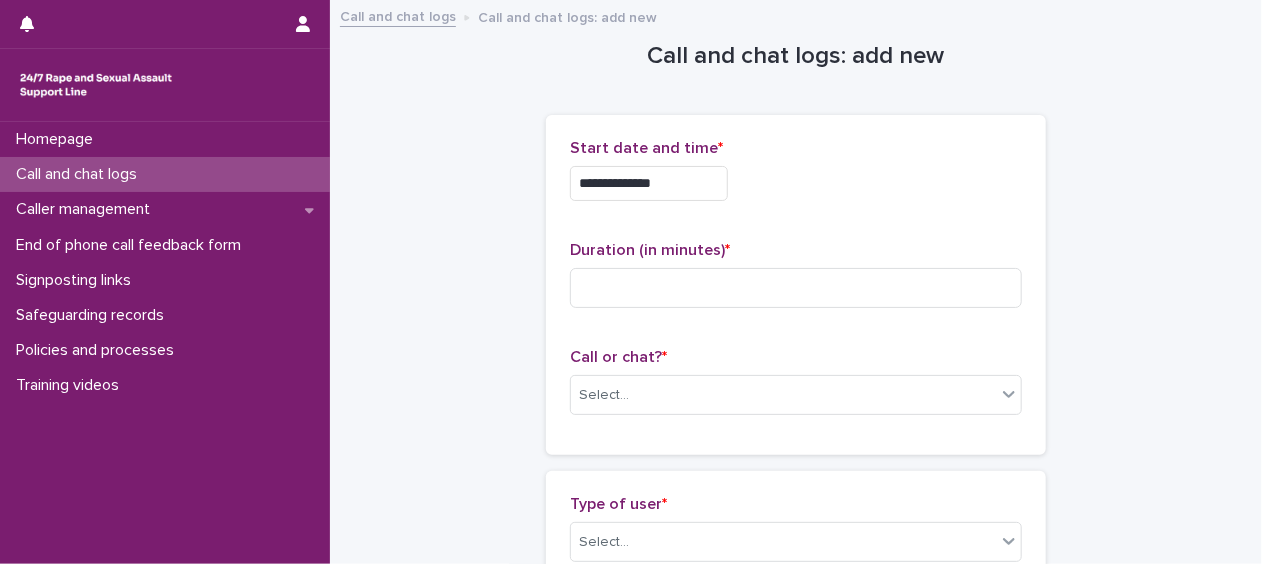 click on "**********" at bounding box center (649, 183) 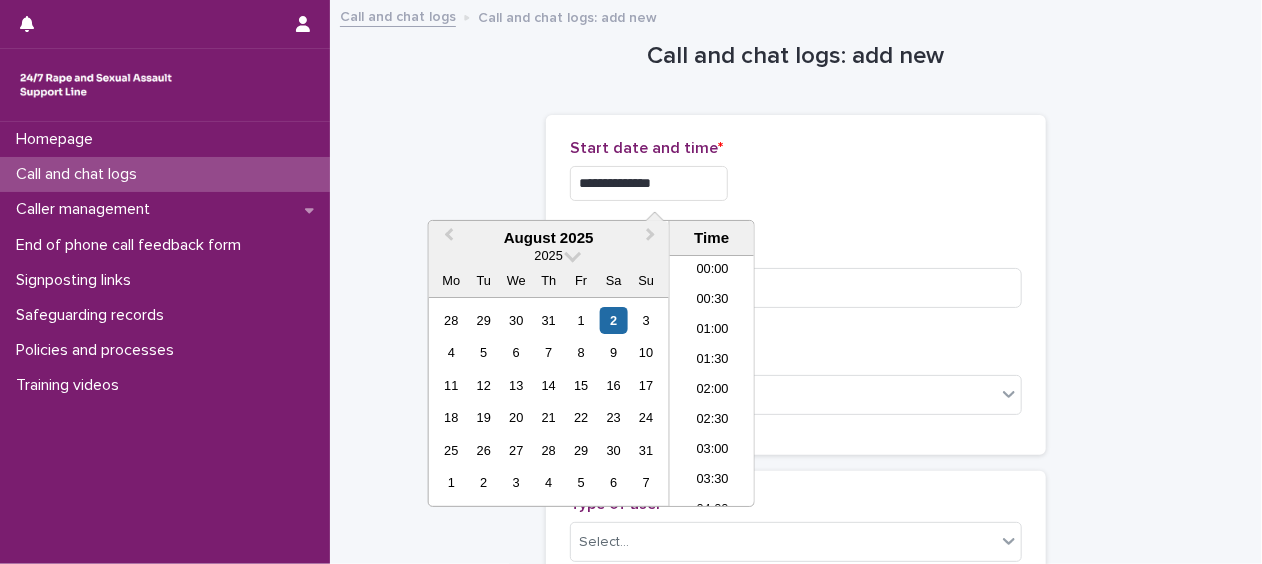 scroll, scrollTop: 430, scrollLeft: 0, axis: vertical 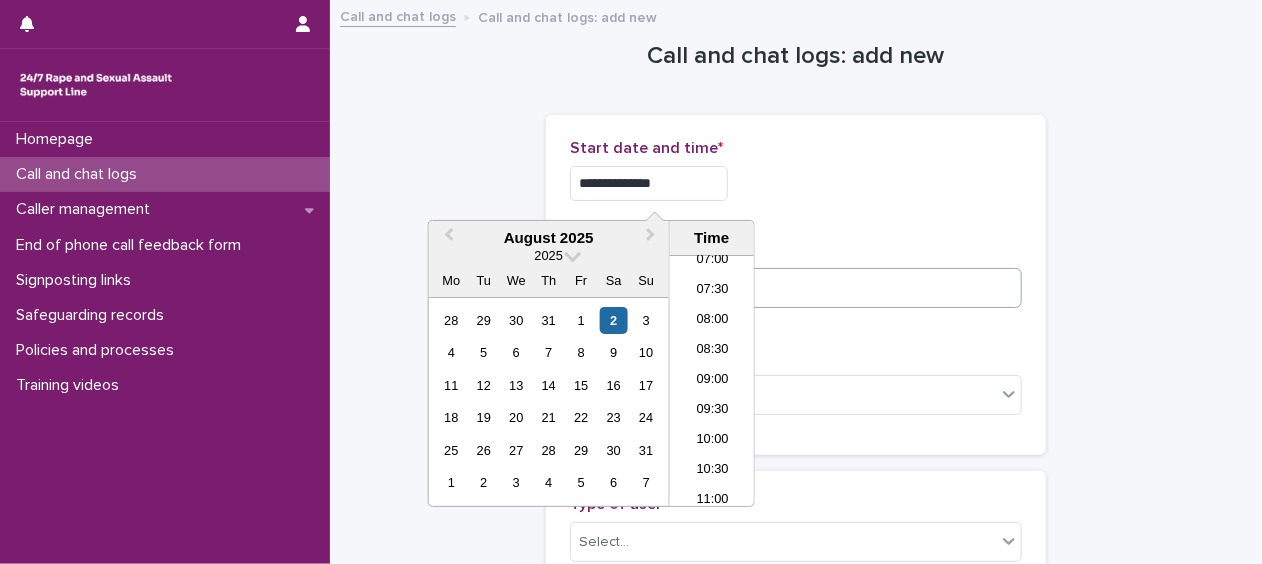 type on "**********" 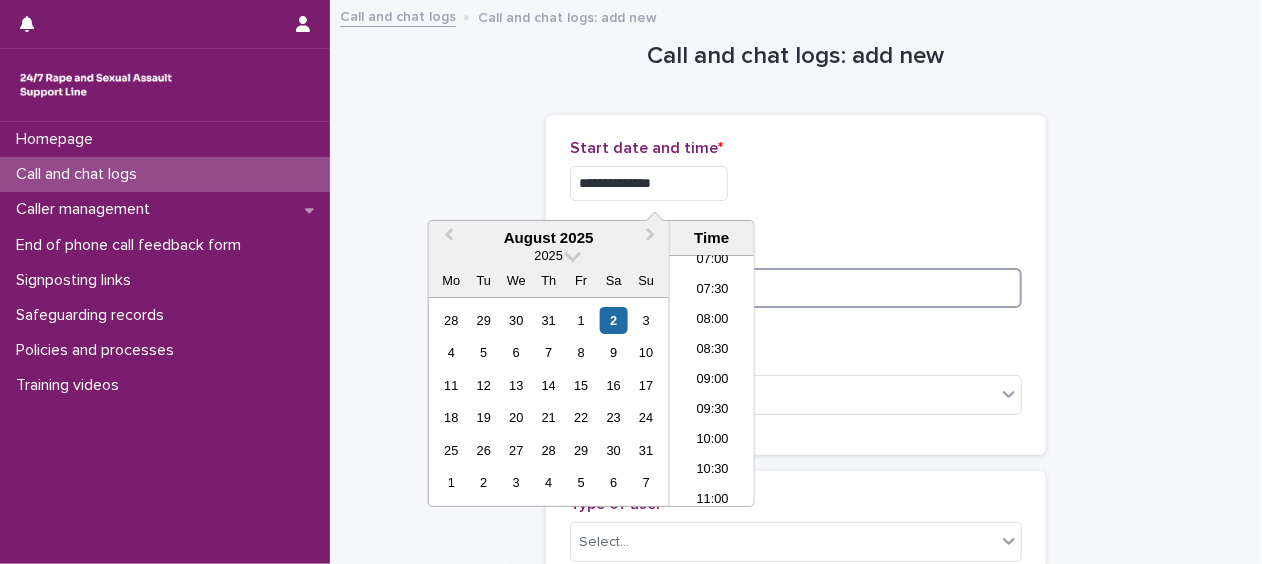 click at bounding box center [796, 288] 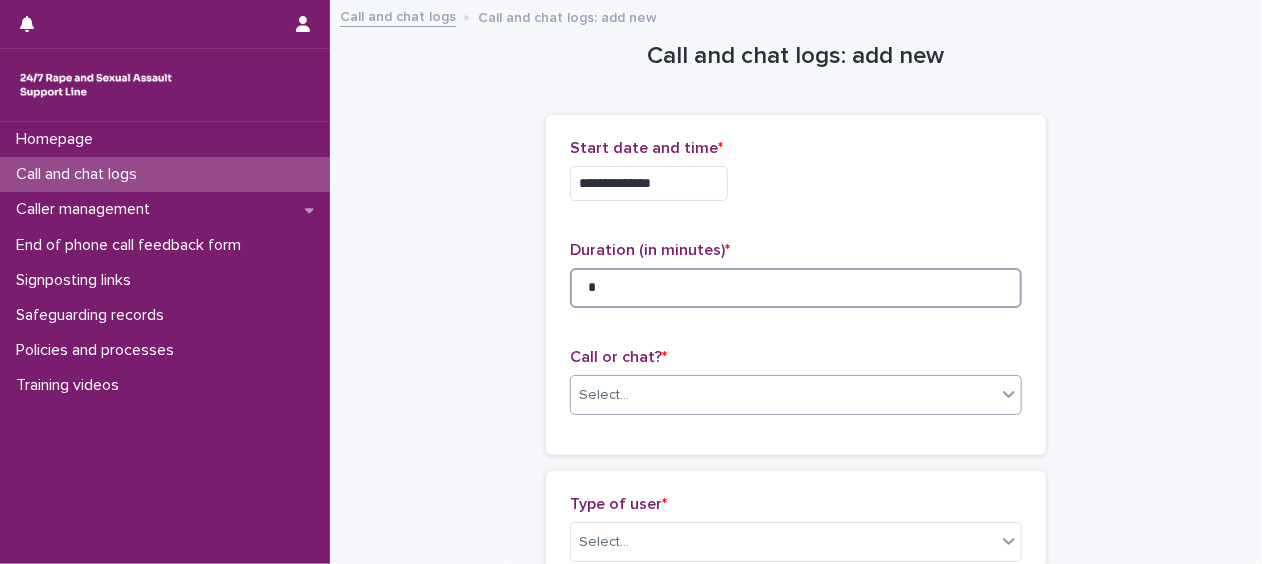 type on "*" 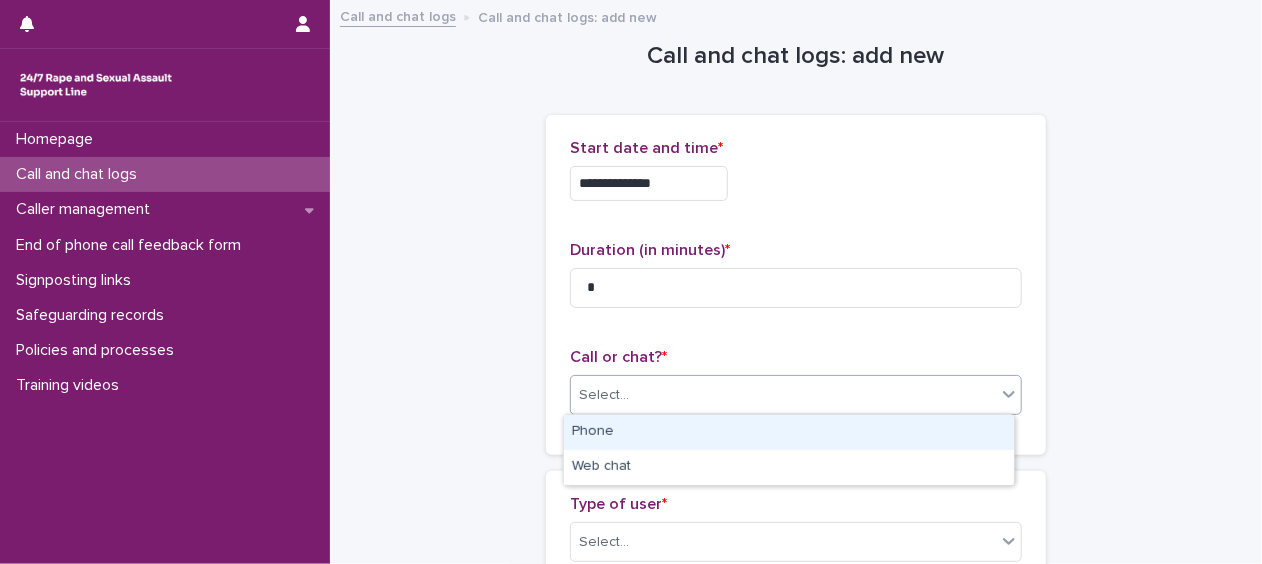 click on "Select..." at bounding box center (796, 395) 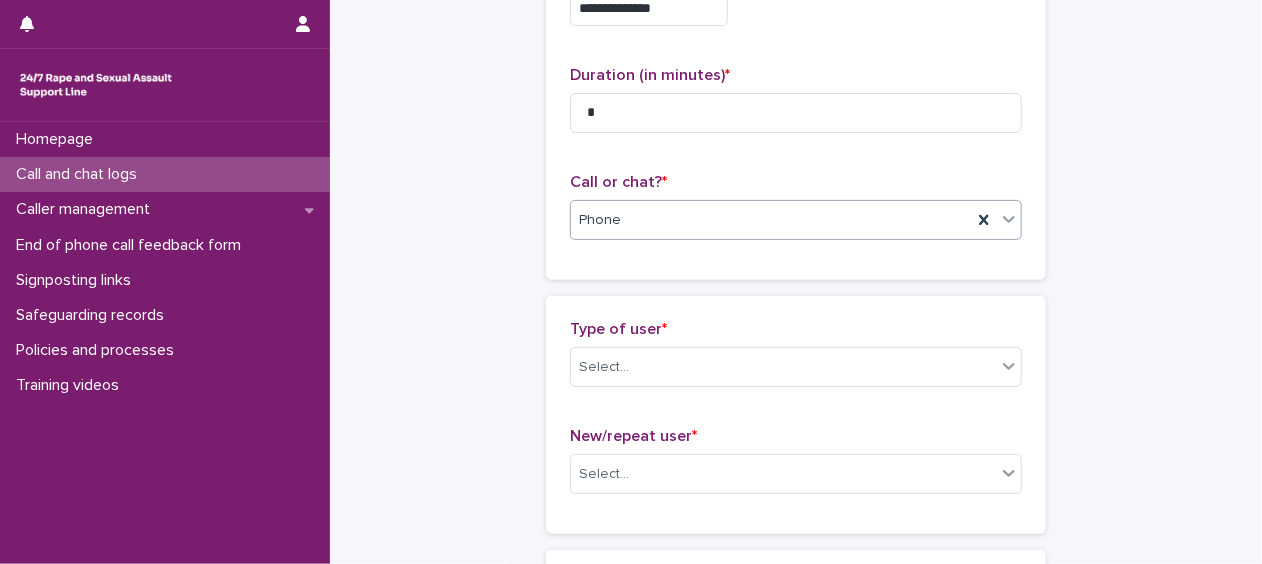 scroll, scrollTop: 220, scrollLeft: 0, axis: vertical 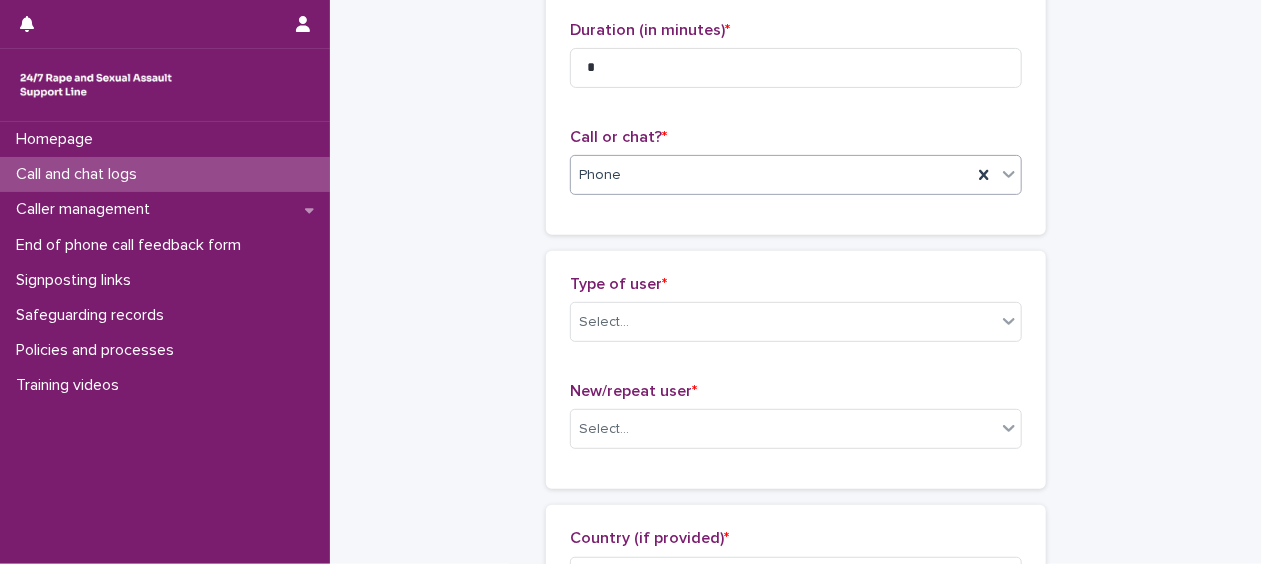 click on "Type of user * Select..." at bounding box center [796, 316] 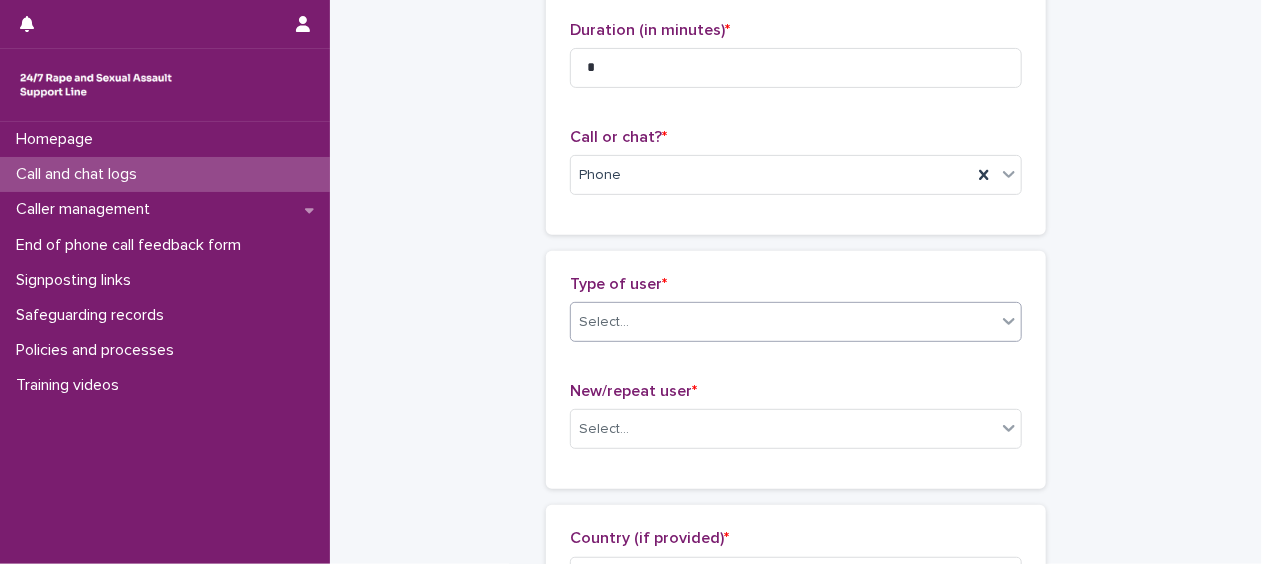 click on "Select..." at bounding box center [783, 322] 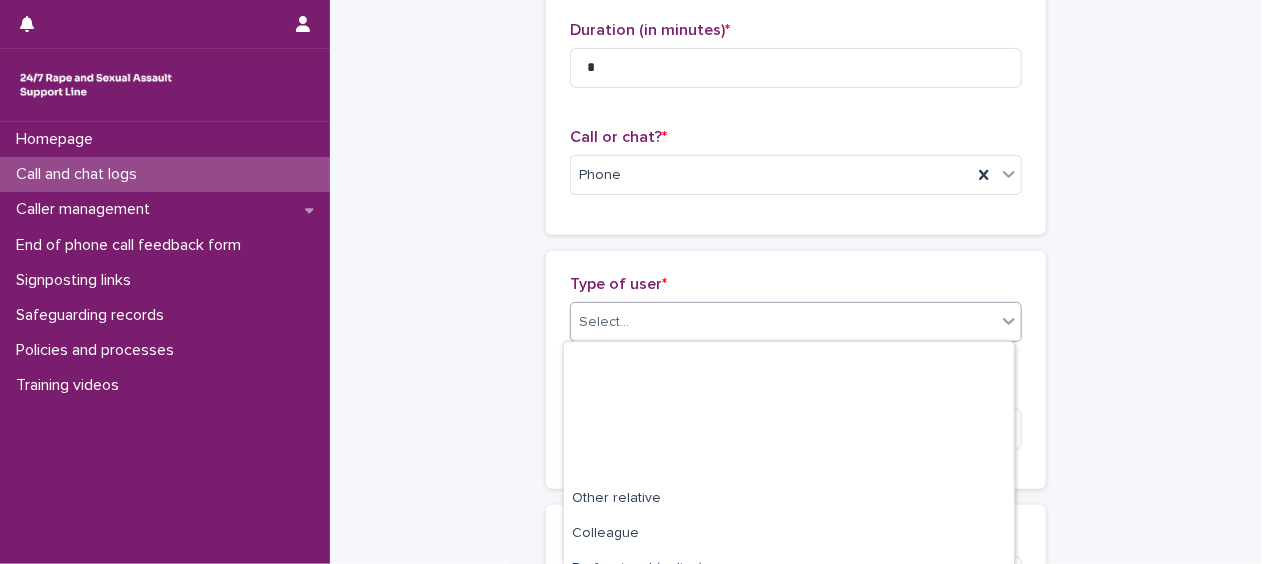 scroll, scrollTop: 301, scrollLeft: 0, axis: vertical 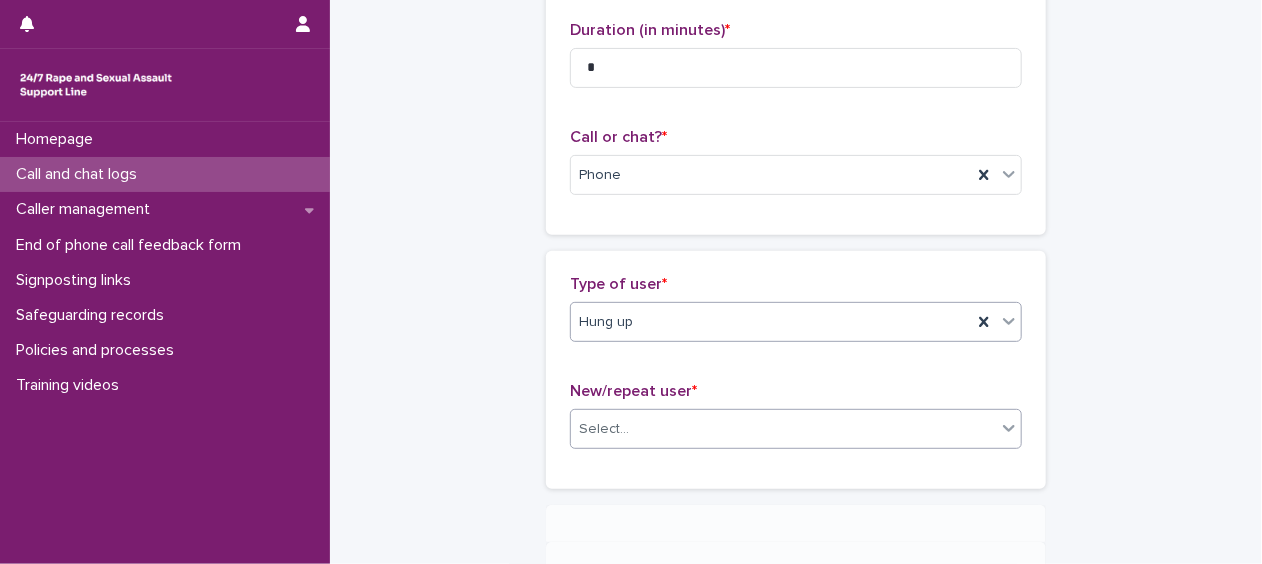 click on "Select..." at bounding box center [783, 429] 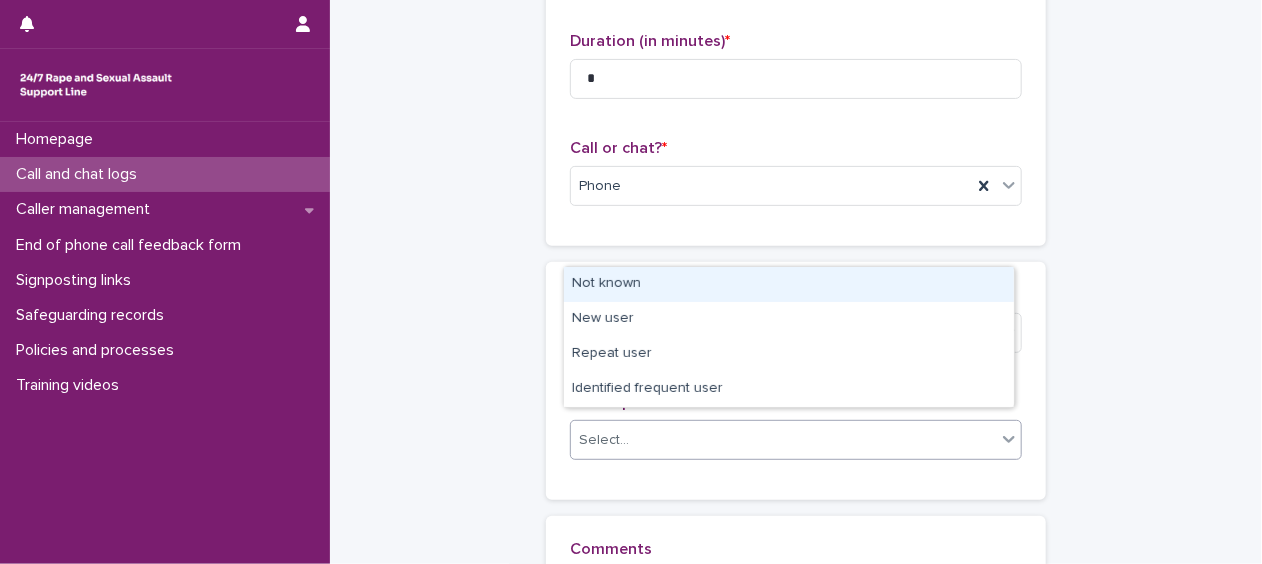 scroll, scrollTop: 215, scrollLeft: 0, axis: vertical 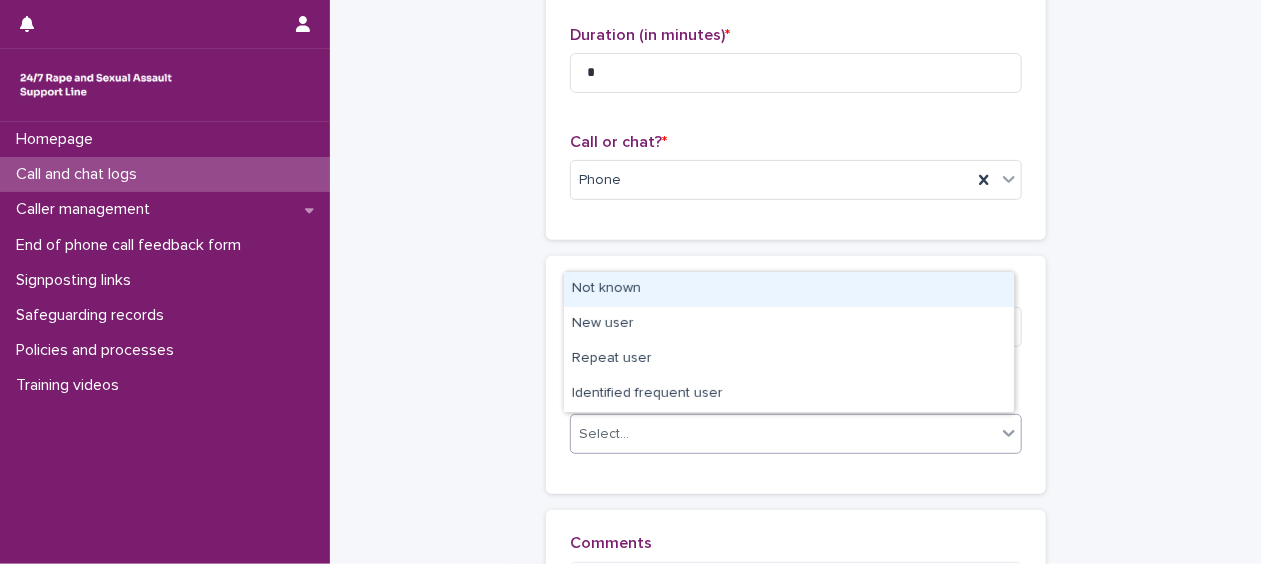 click on "Not known" at bounding box center (789, 289) 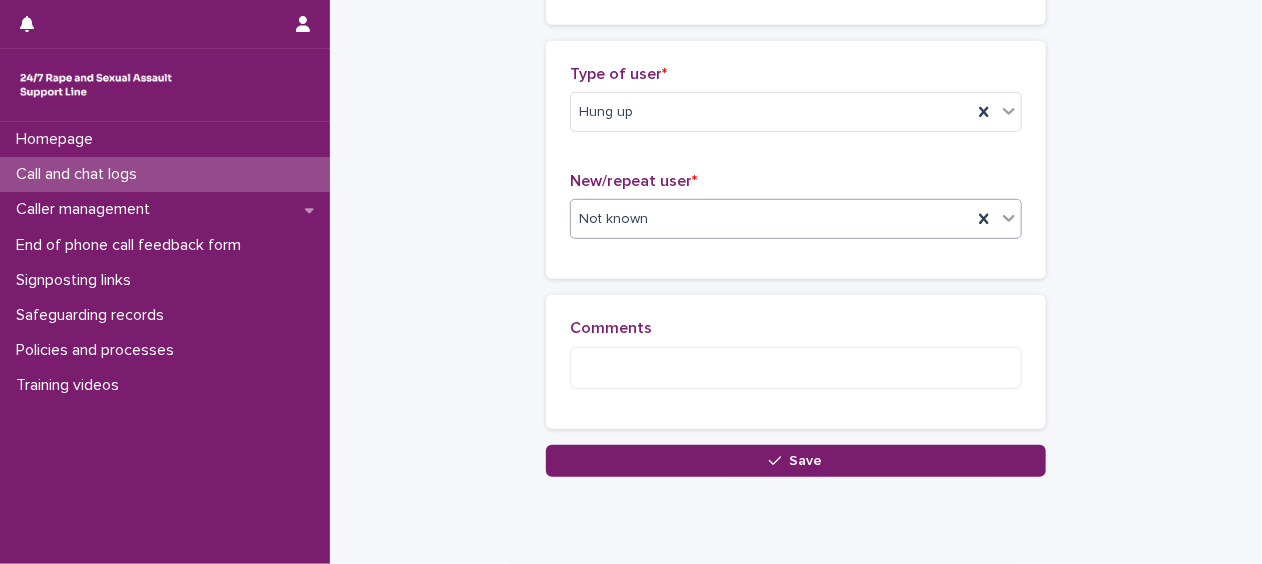 scroll, scrollTop: 431, scrollLeft: 0, axis: vertical 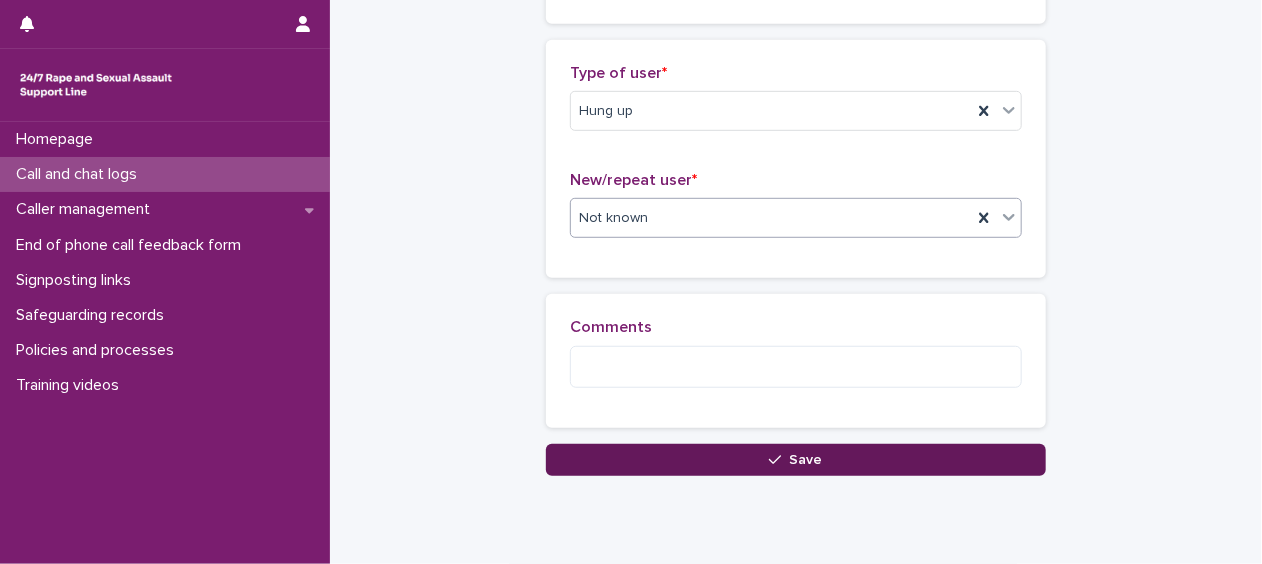 click on "Save" at bounding box center (796, 460) 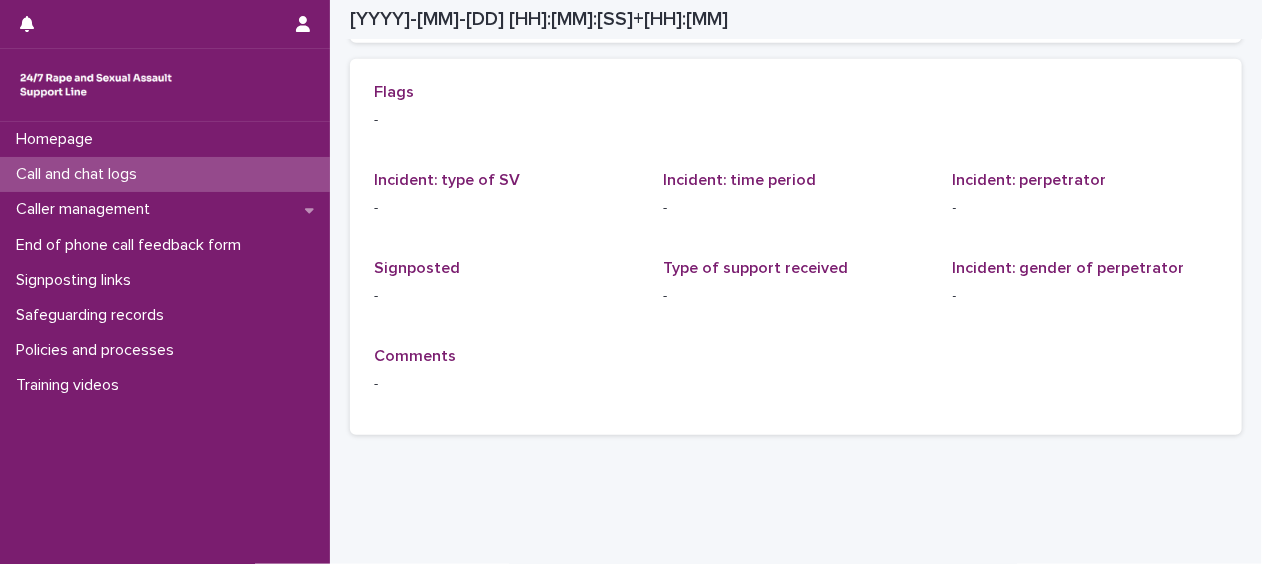 scroll, scrollTop: 3, scrollLeft: 0, axis: vertical 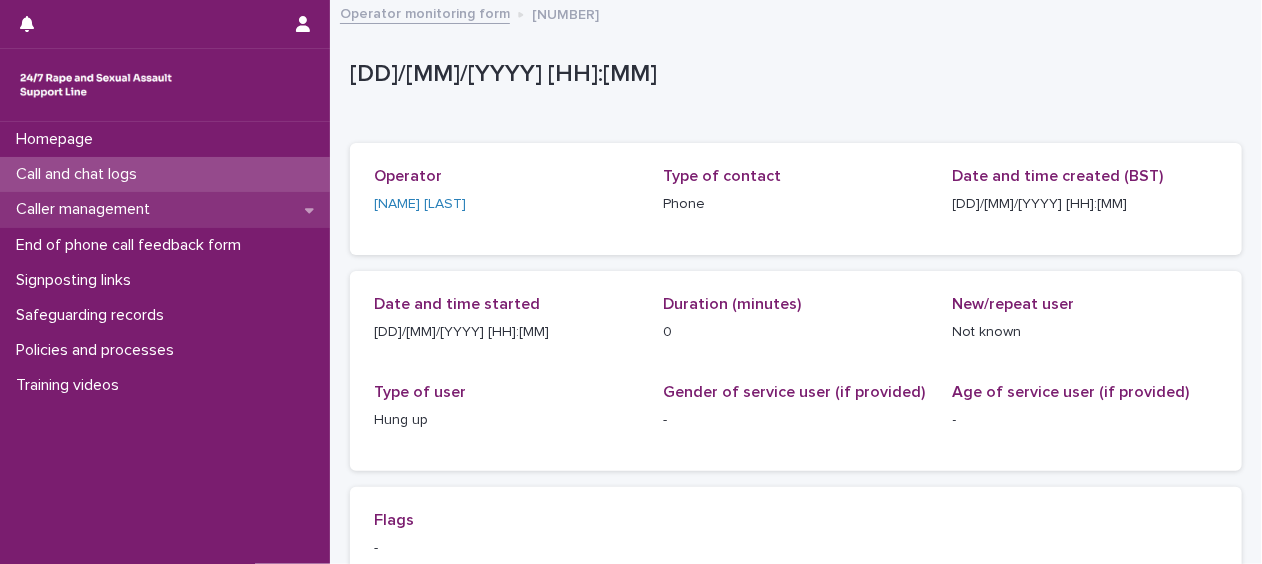 click on "Caller management" at bounding box center [87, 209] 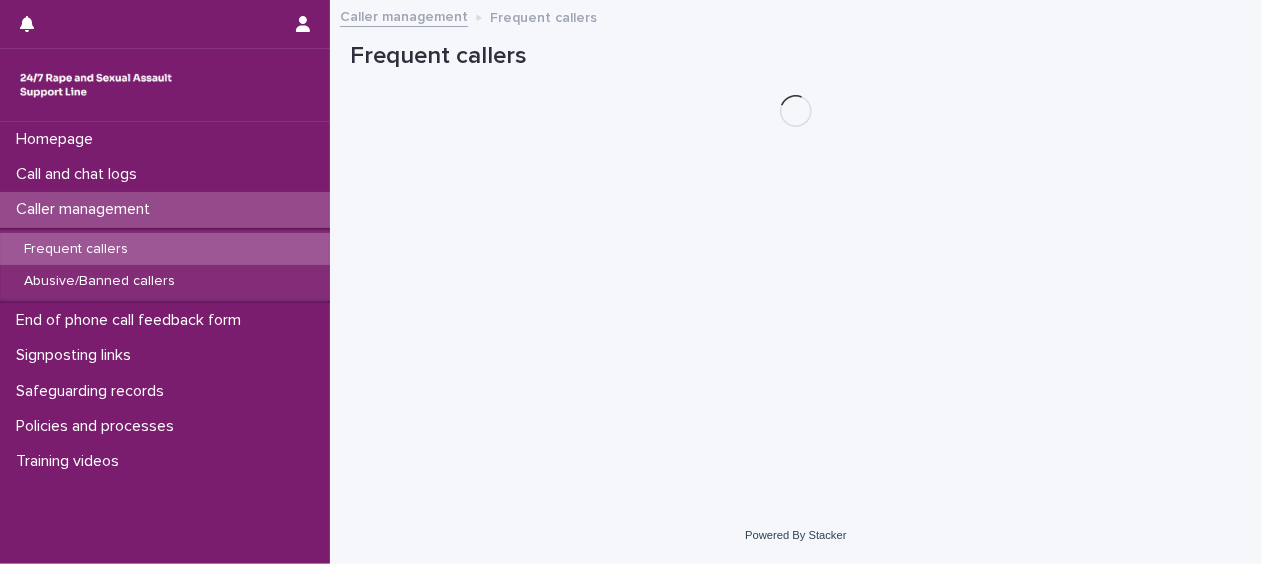 scroll, scrollTop: 0, scrollLeft: 0, axis: both 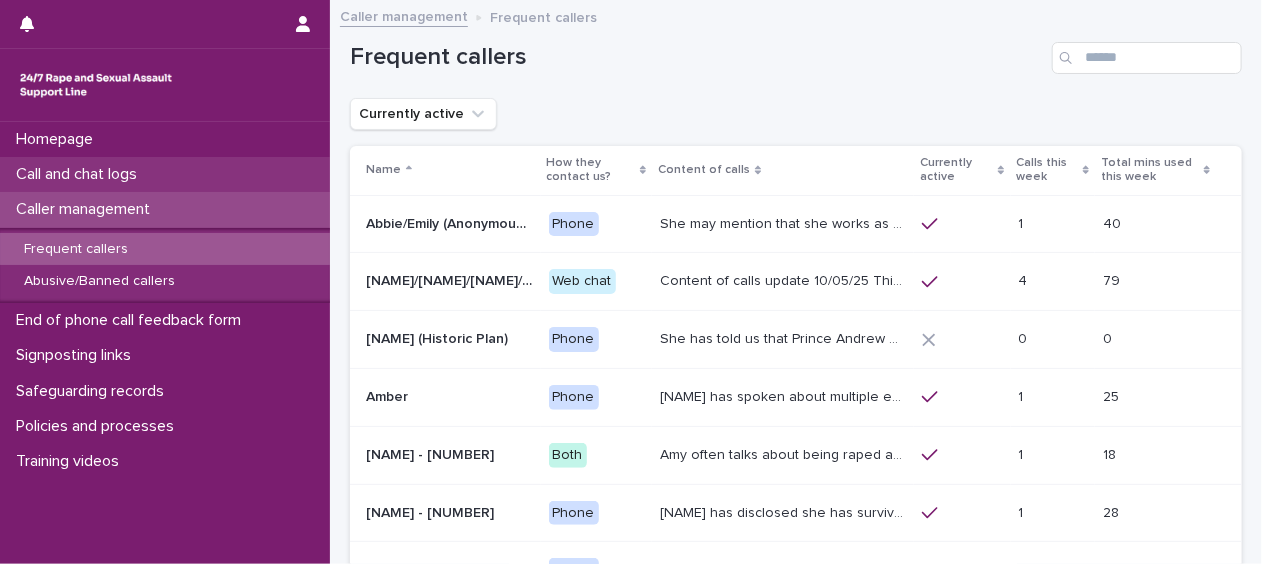 click on "Call and chat logs" at bounding box center (80, 174) 